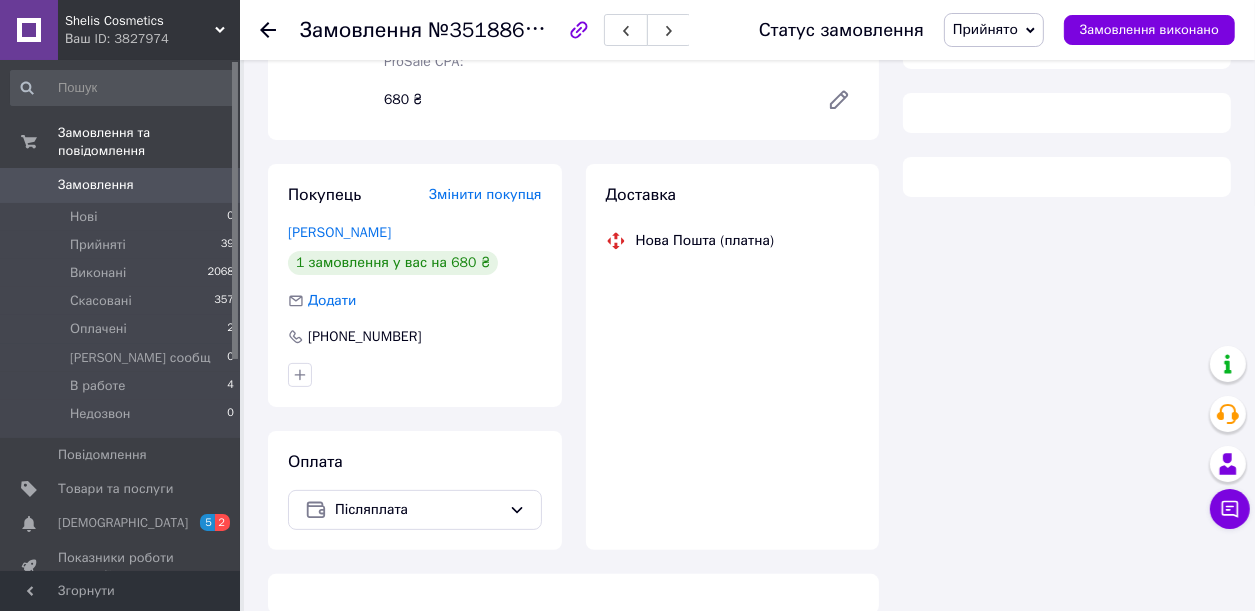 scroll, scrollTop: 303, scrollLeft: 0, axis: vertical 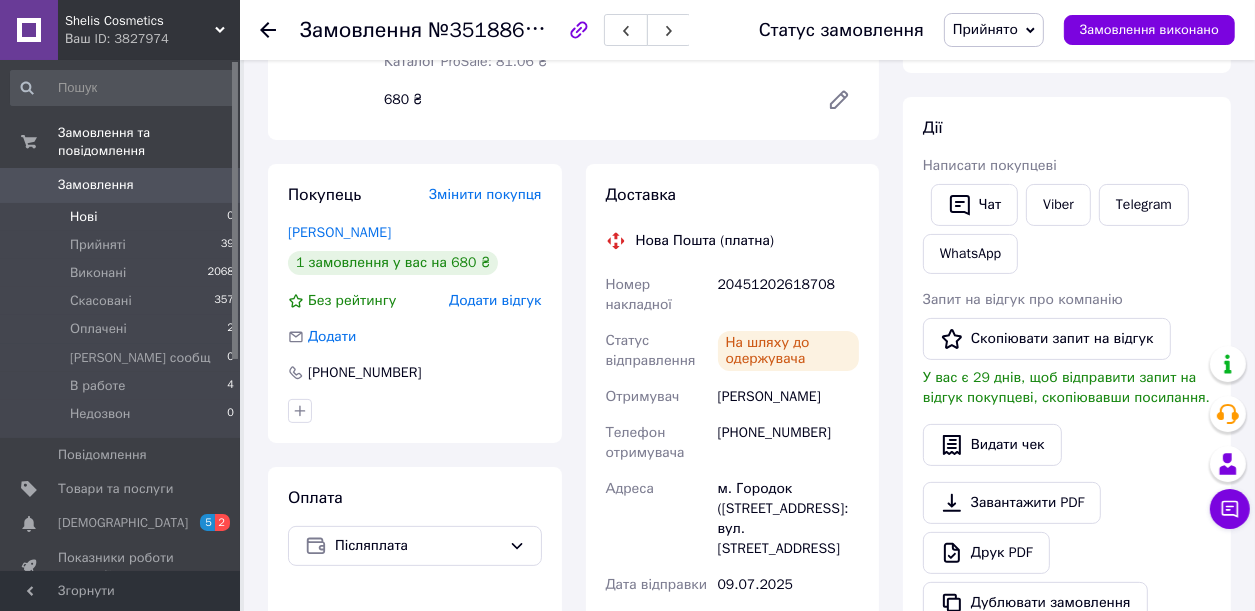 click on "Нові" at bounding box center (83, 217) 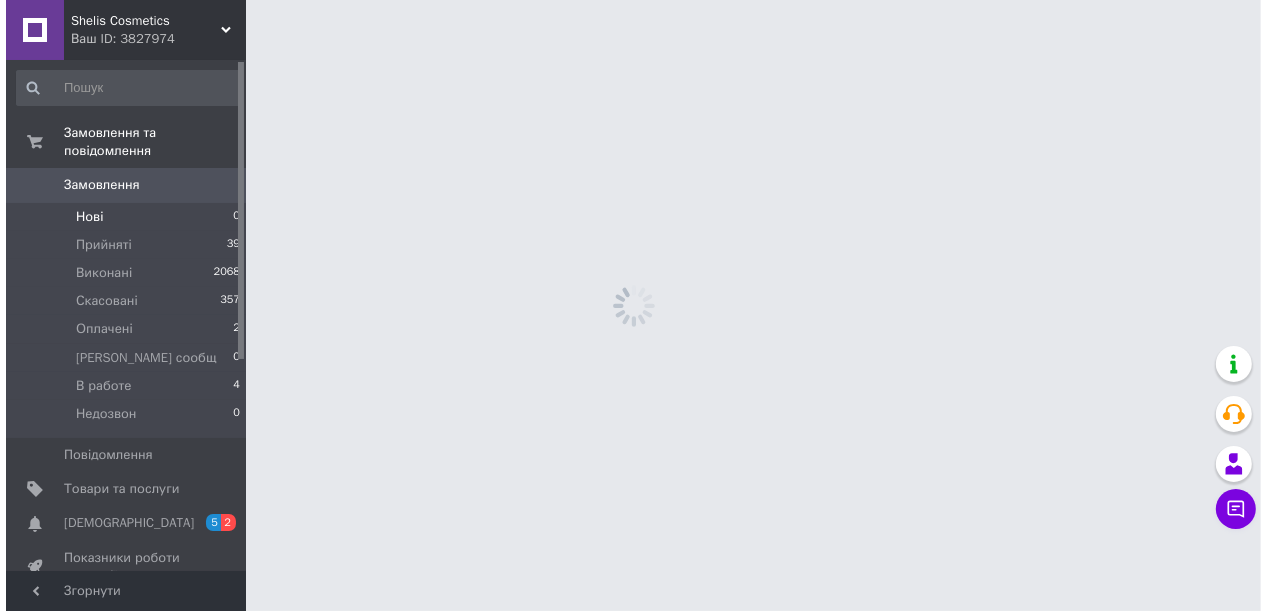scroll, scrollTop: 0, scrollLeft: 0, axis: both 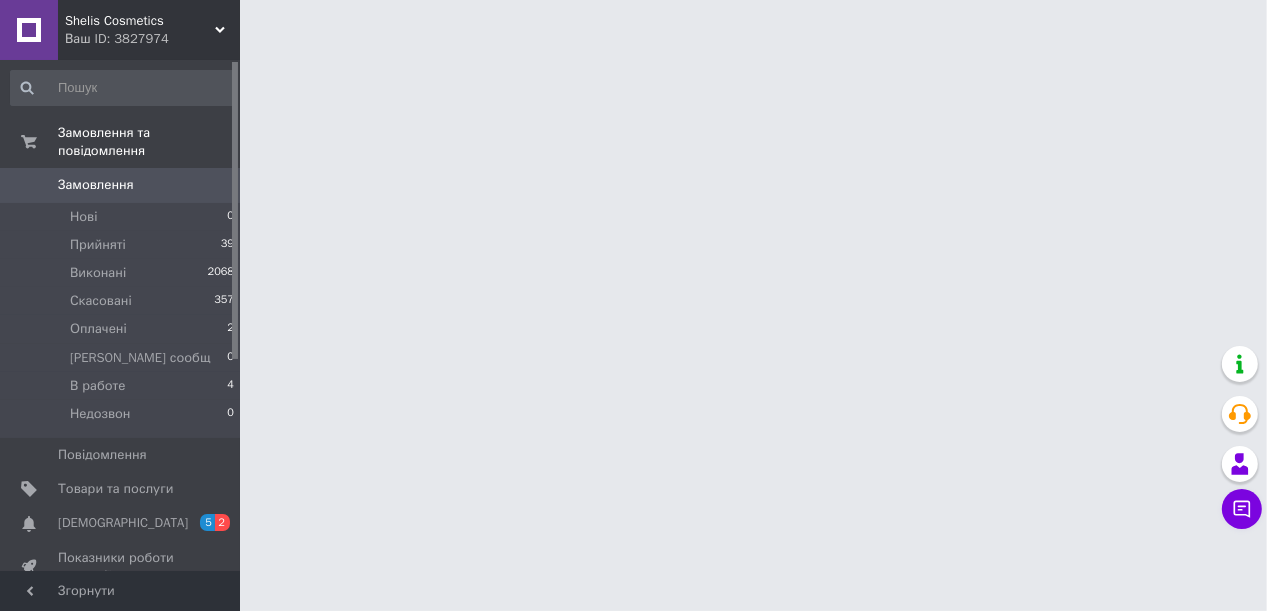 click on "Замовлення" at bounding box center (96, 185) 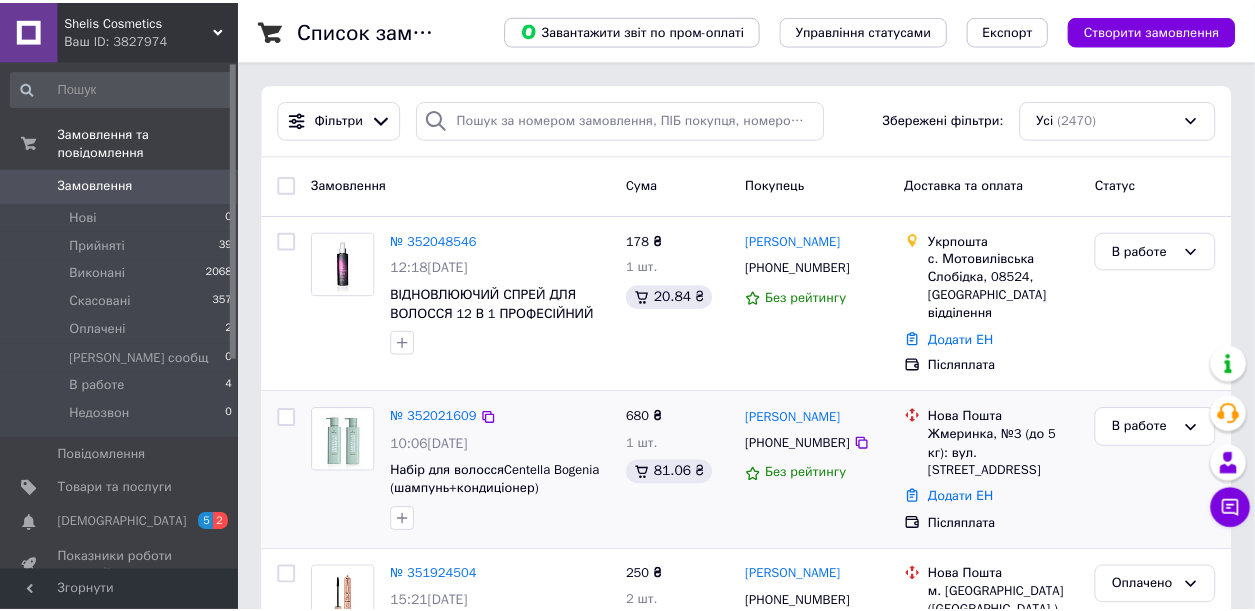 scroll, scrollTop: 80, scrollLeft: 0, axis: vertical 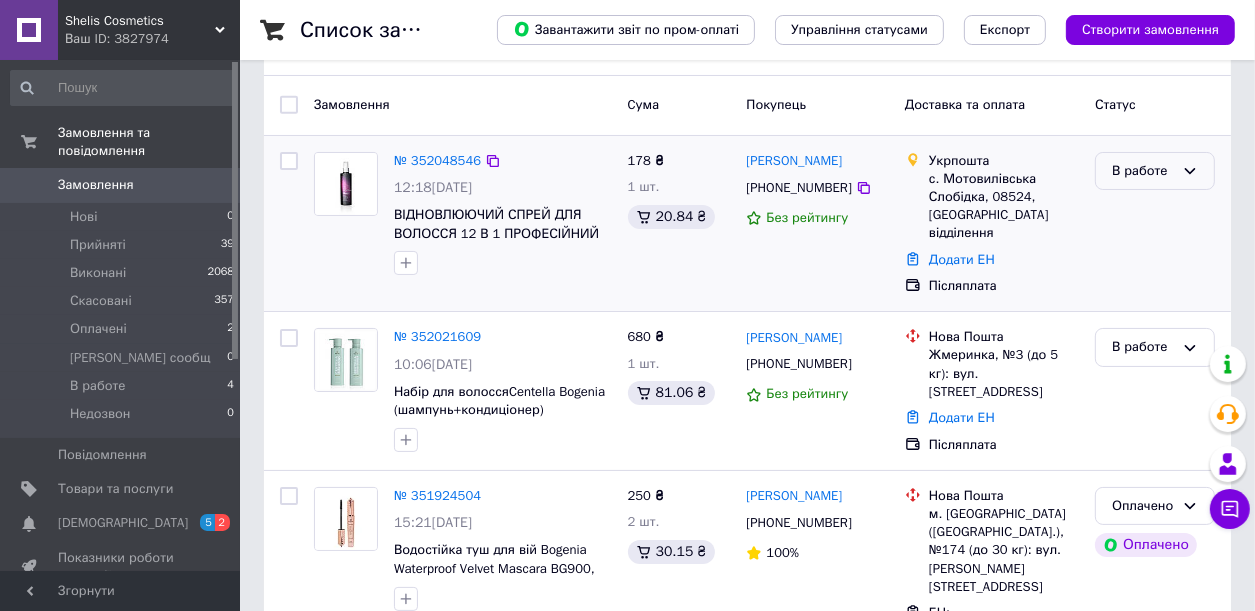 click on "В работе" at bounding box center [1143, 171] 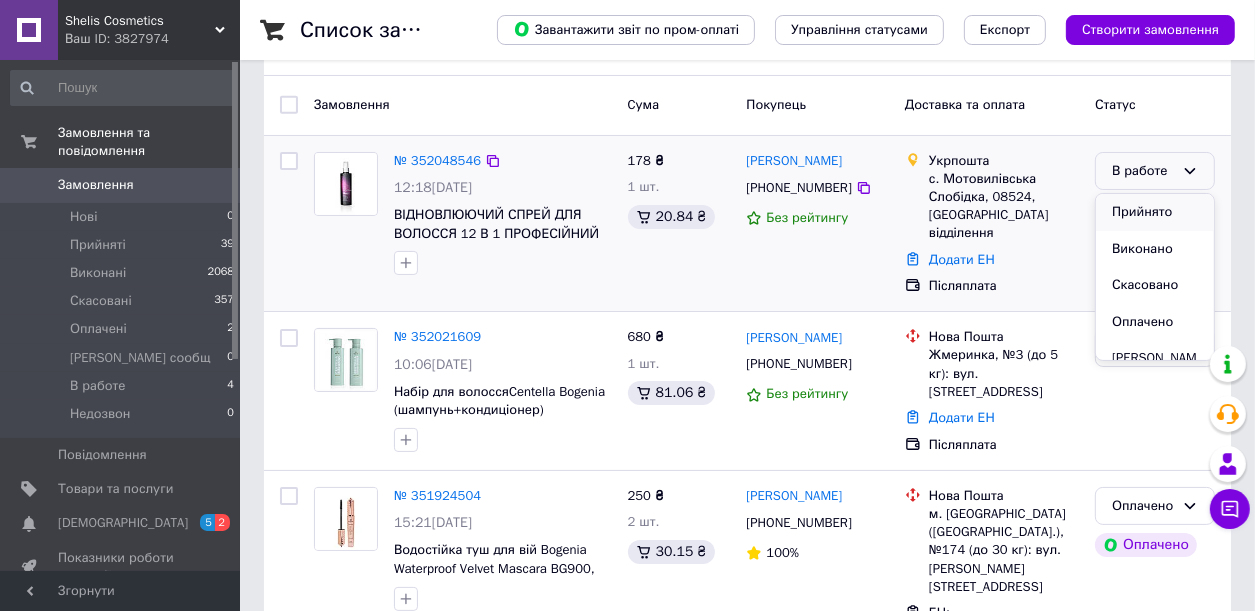 click on "Прийнято" at bounding box center (1155, 212) 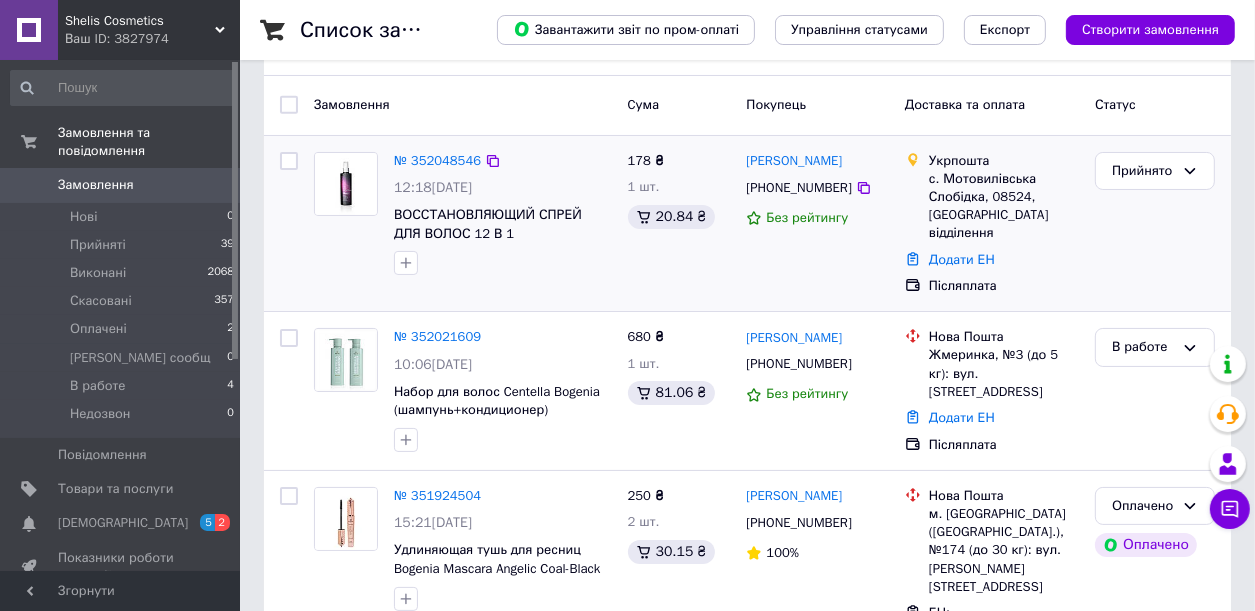 drag, startPoint x: 104, startPoint y: 506, endPoint x: 260, endPoint y: 464, distance: 161.55495 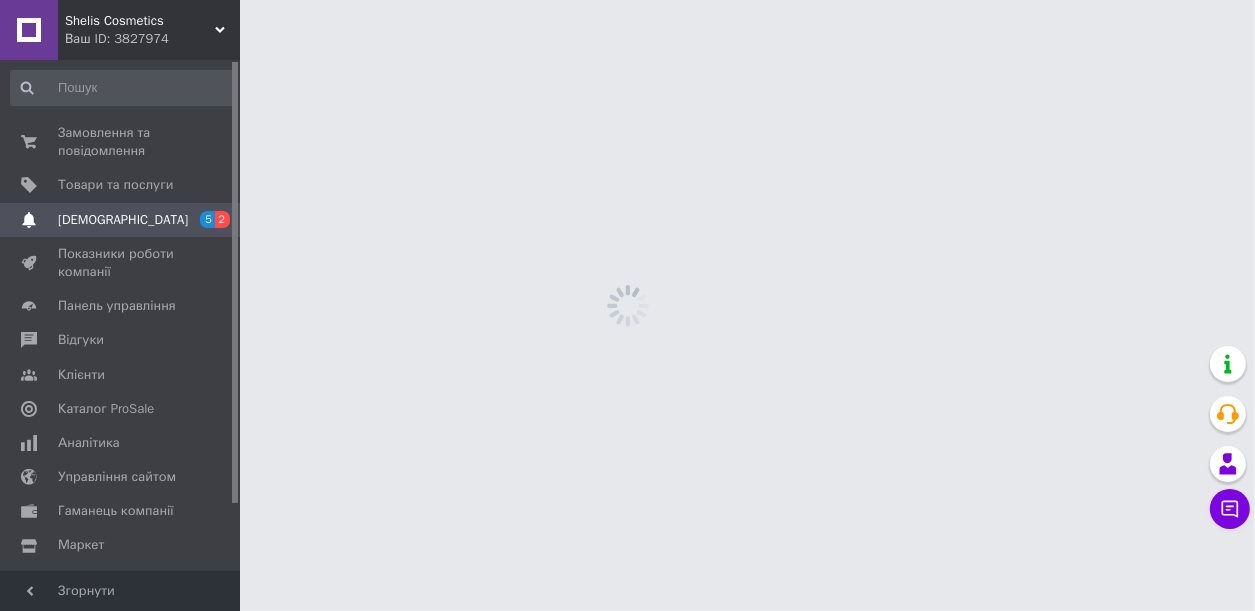 scroll, scrollTop: 0, scrollLeft: 0, axis: both 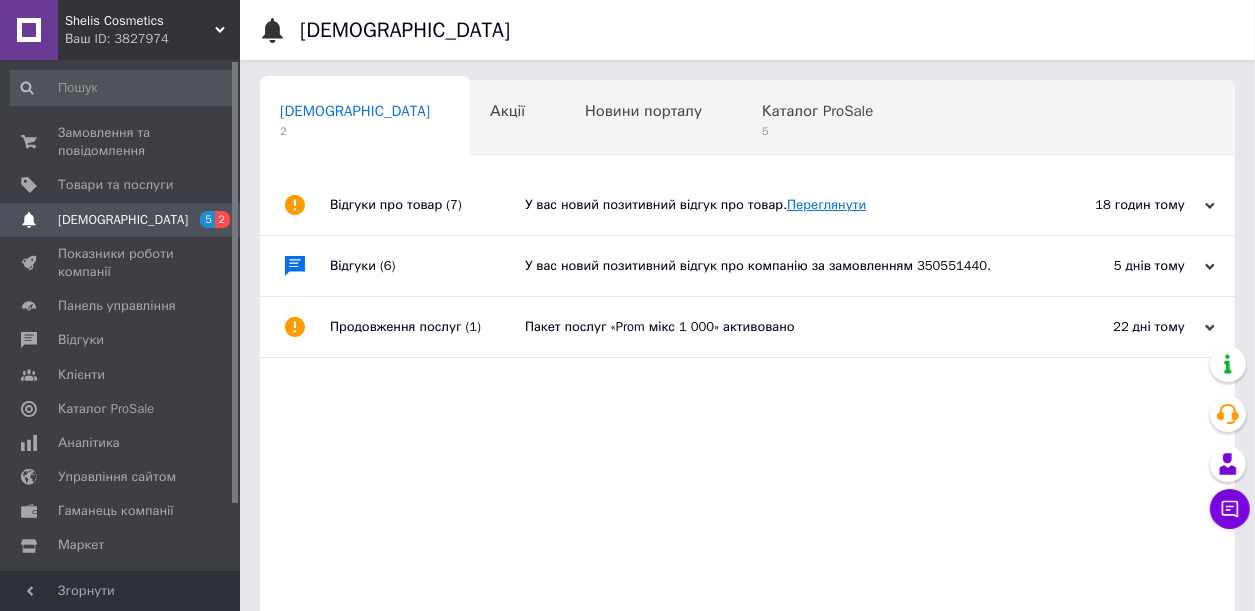 click on "Переглянути" at bounding box center [826, 204] 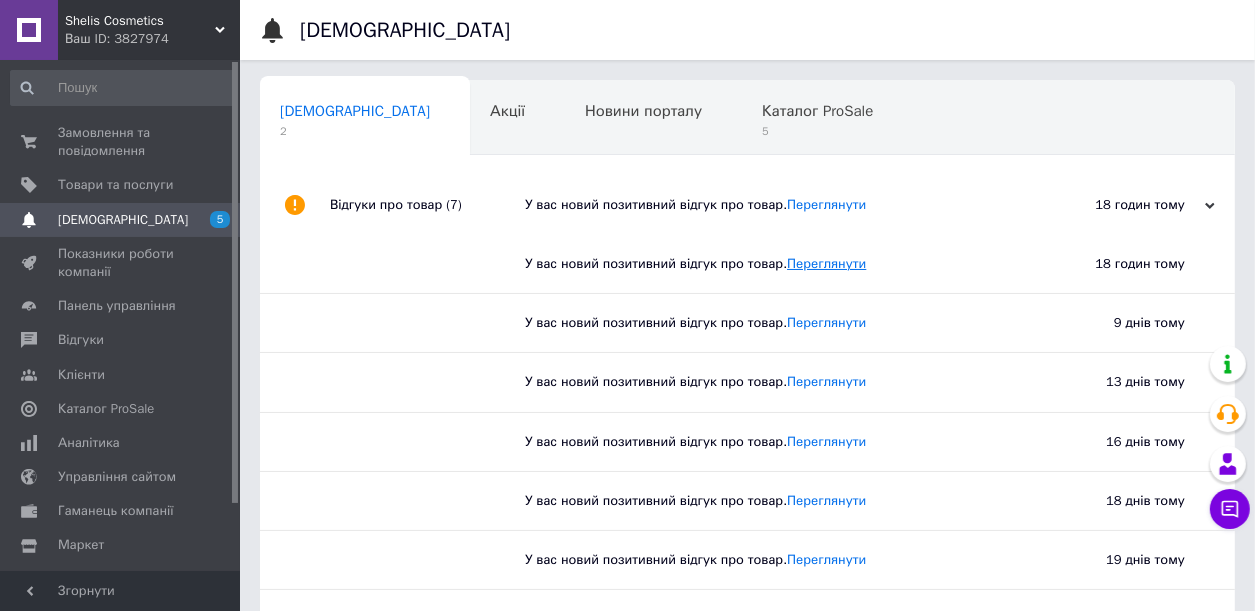 click on "Переглянути" at bounding box center [826, 263] 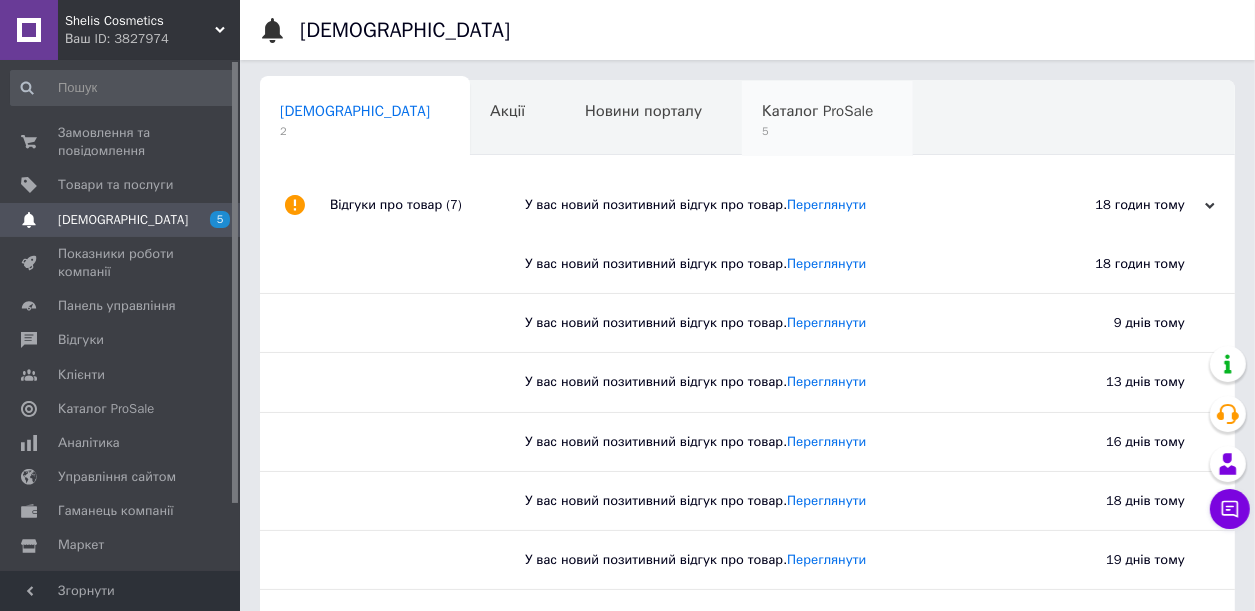 click on "Каталог ProSale" at bounding box center [817, 111] 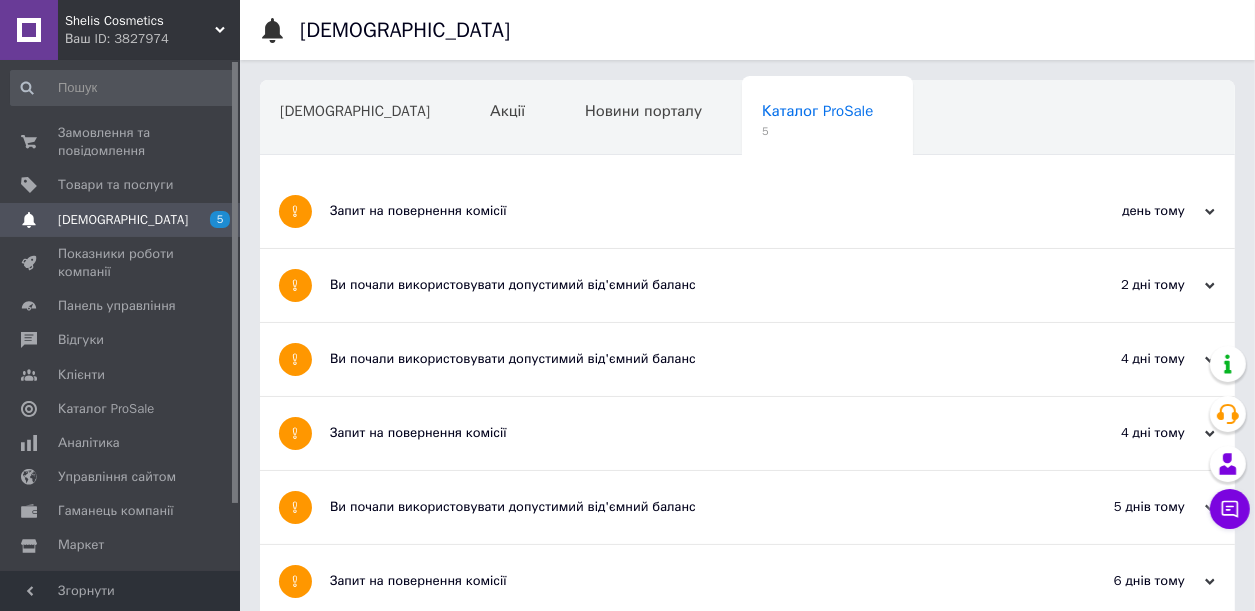 click on "Запит на повернення комісії" at bounding box center [672, 211] 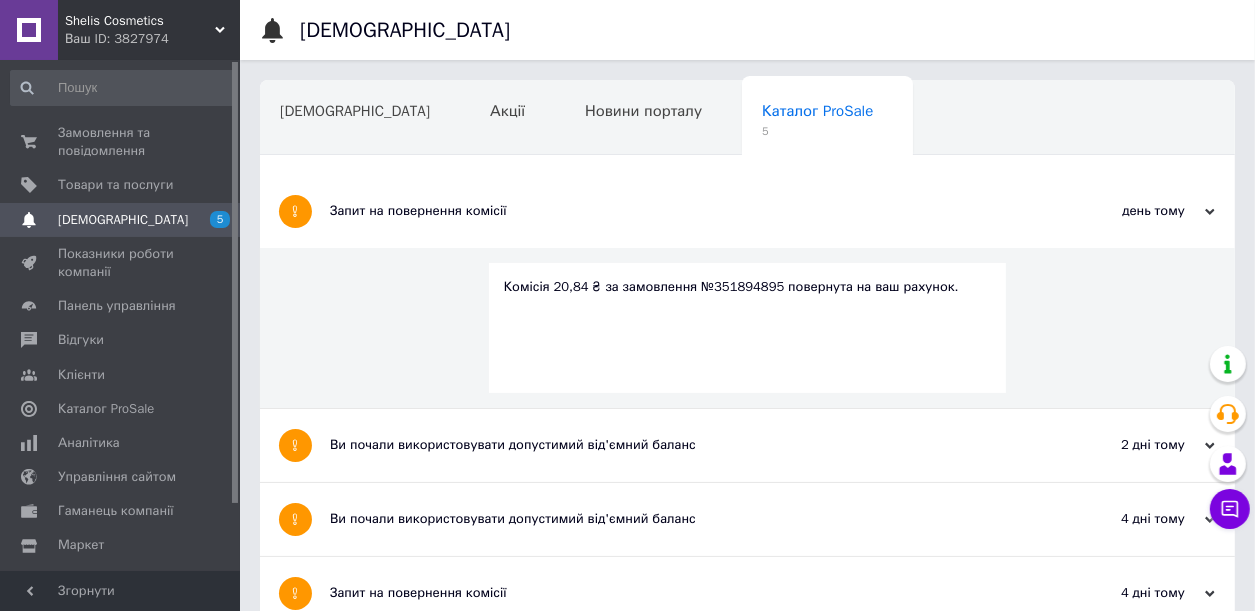 click on "Ви почали використовувати допустимий від'ємний баланс" at bounding box center (672, 445) 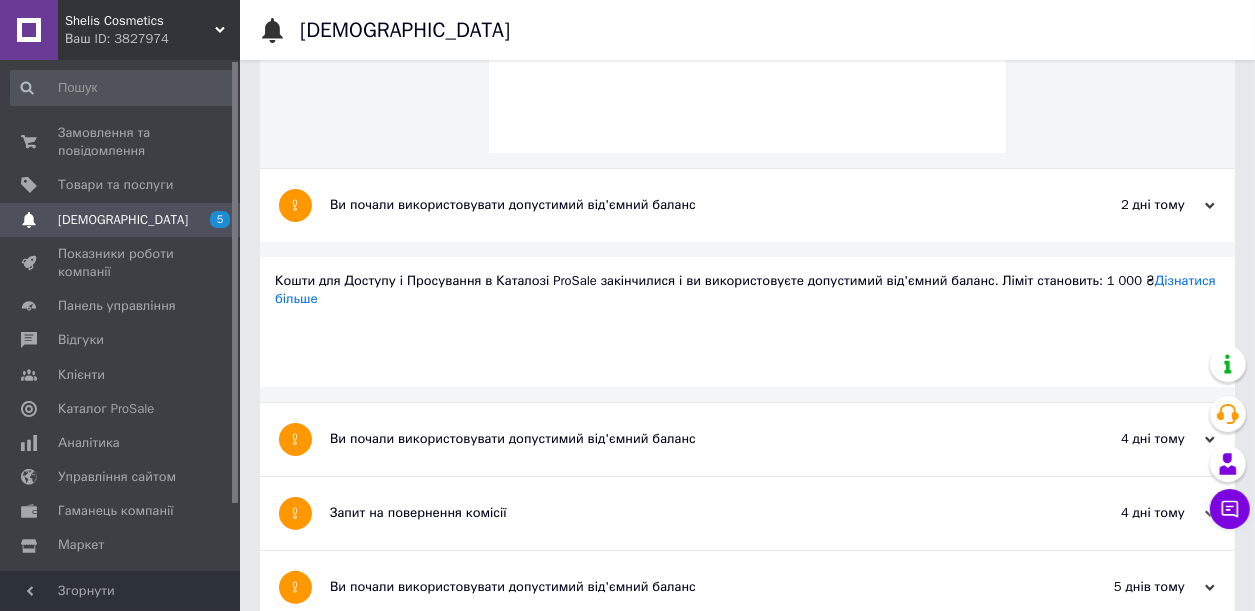click on "Ви почали використовувати допустимий від'ємний баланс" at bounding box center (672, 439) 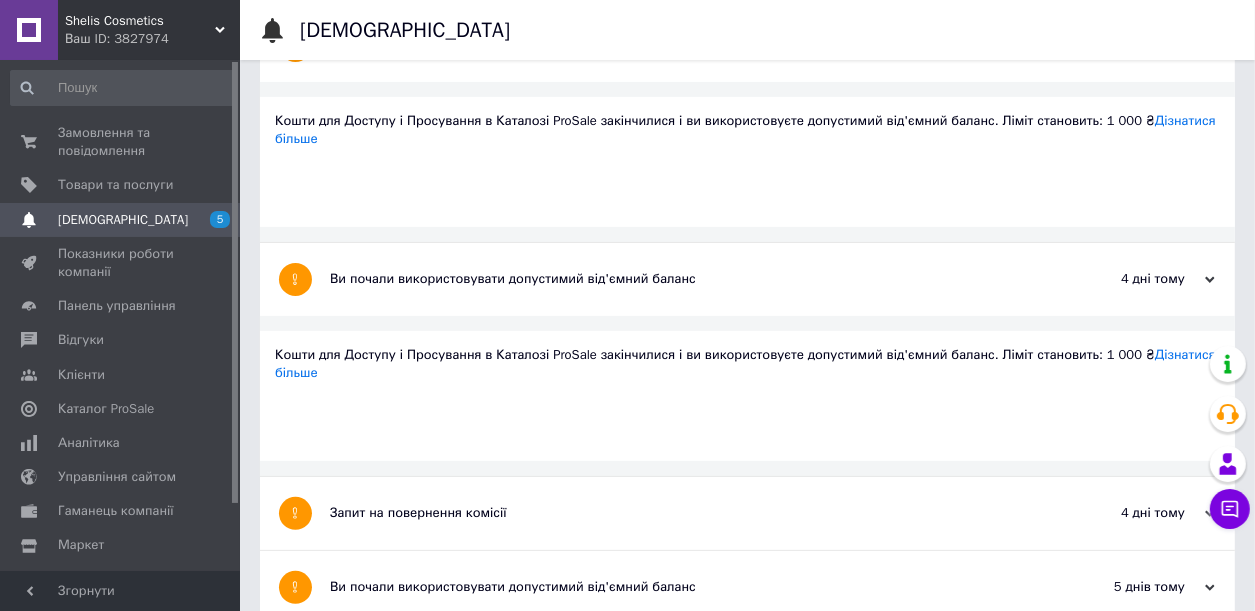 scroll, scrollTop: 720, scrollLeft: 0, axis: vertical 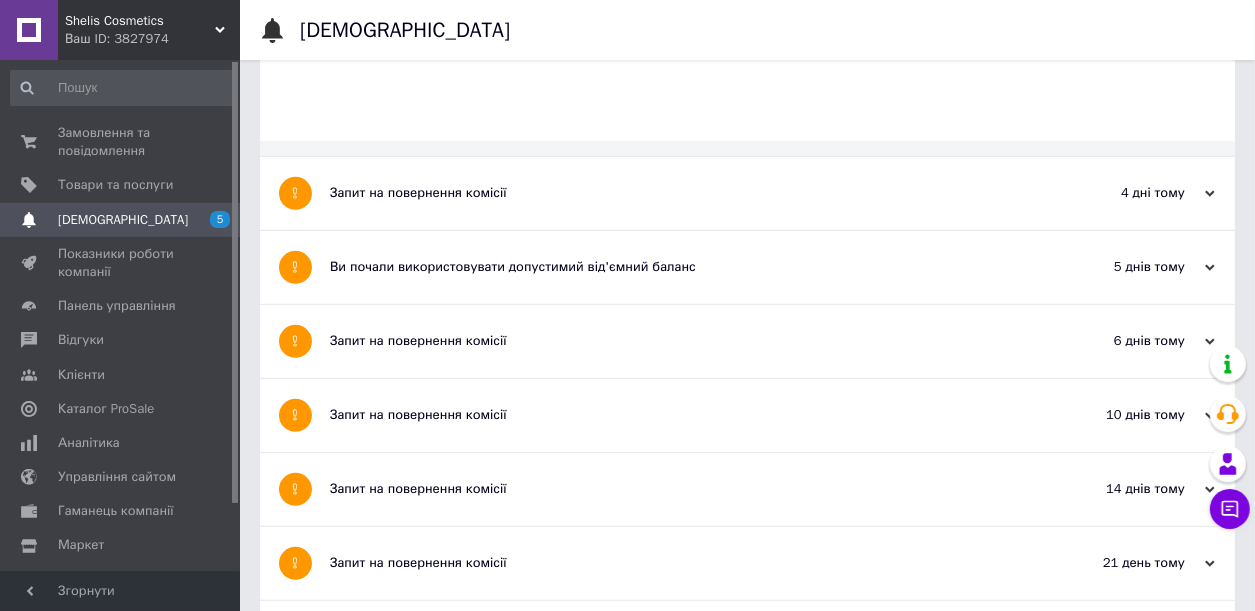 click on "Запит на повернення комісії" at bounding box center [672, 193] 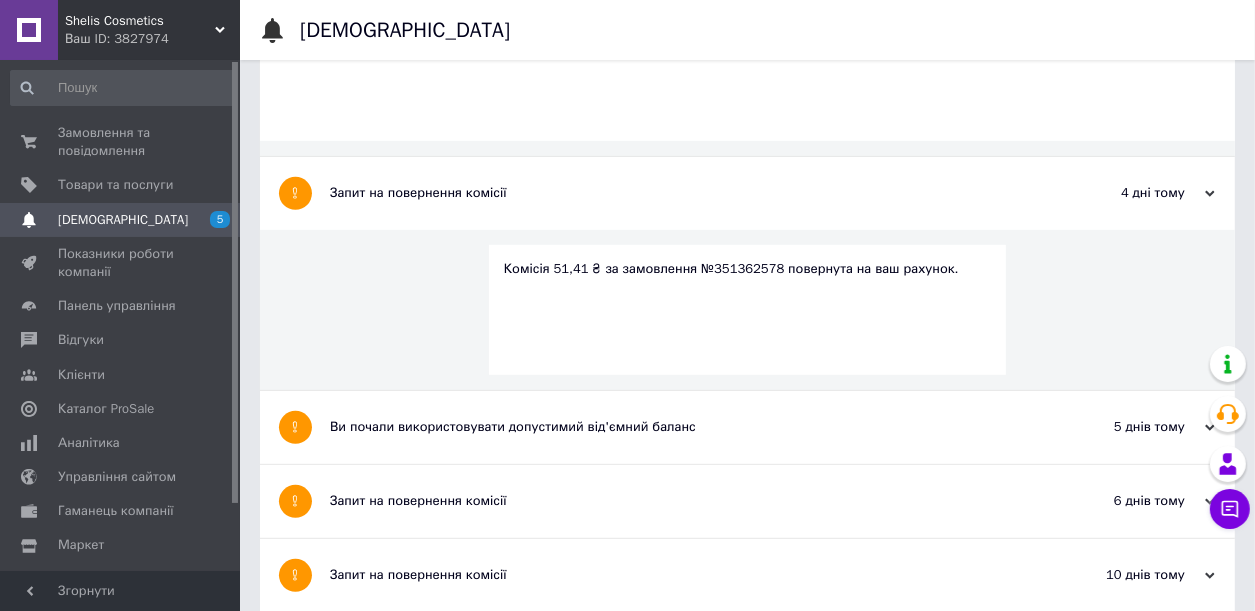 click on "Ви почали використовувати допустимий від'ємний баланс" at bounding box center [672, 427] 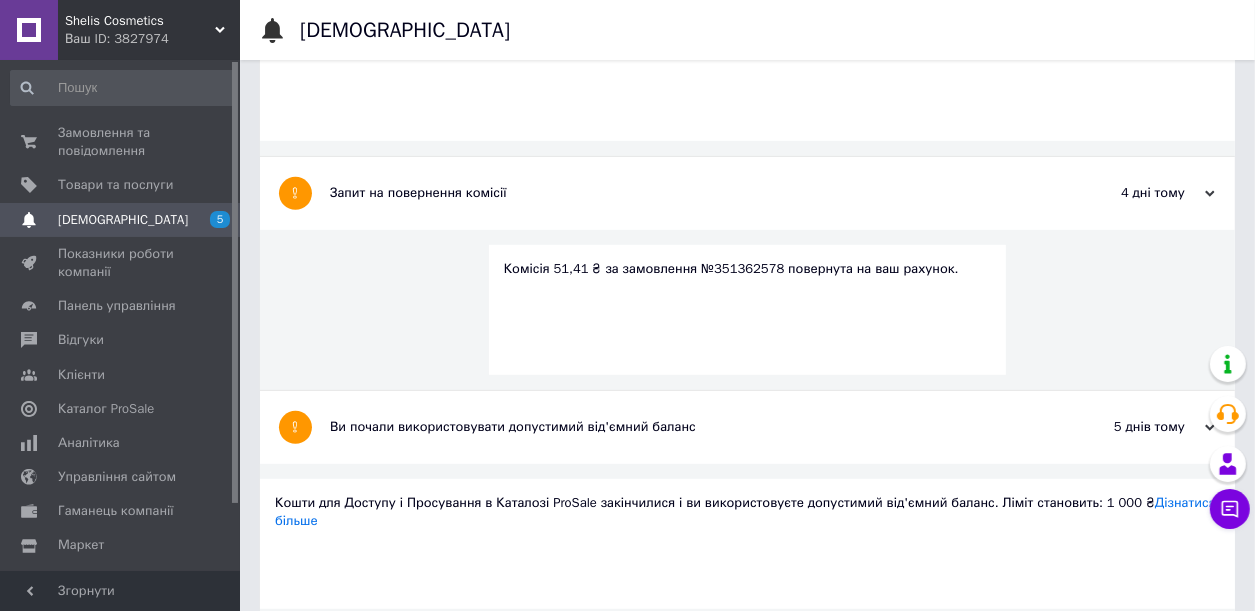 scroll, scrollTop: 0, scrollLeft: 0, axis: both 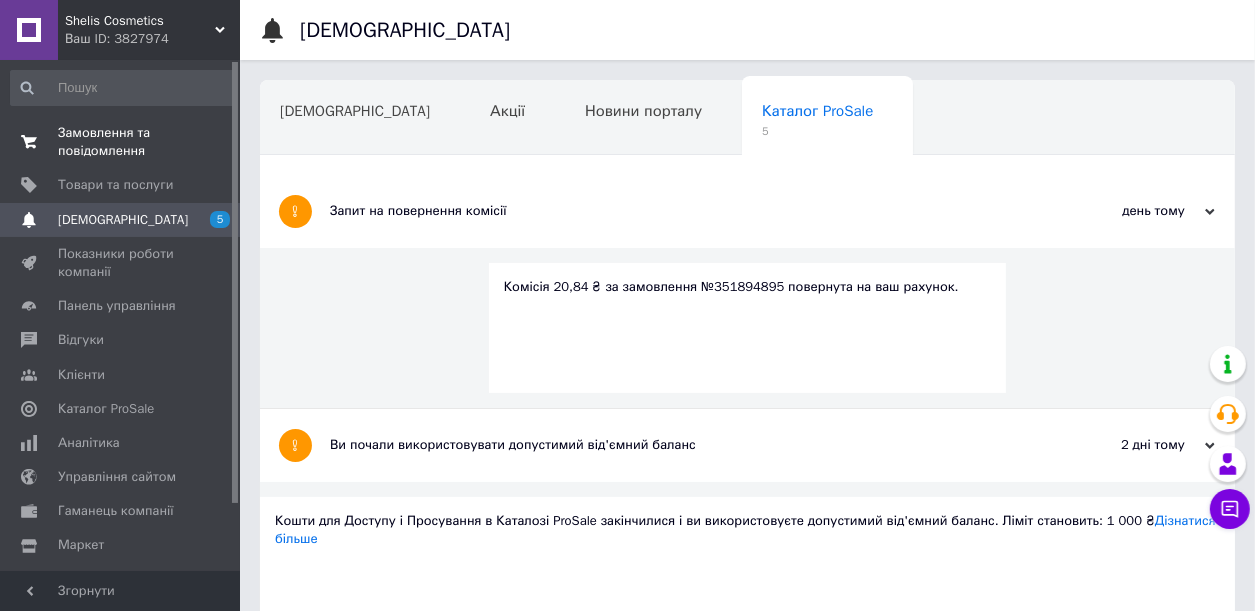 click on "Замовлення та повідомлення" at bounding box center [121, 142] 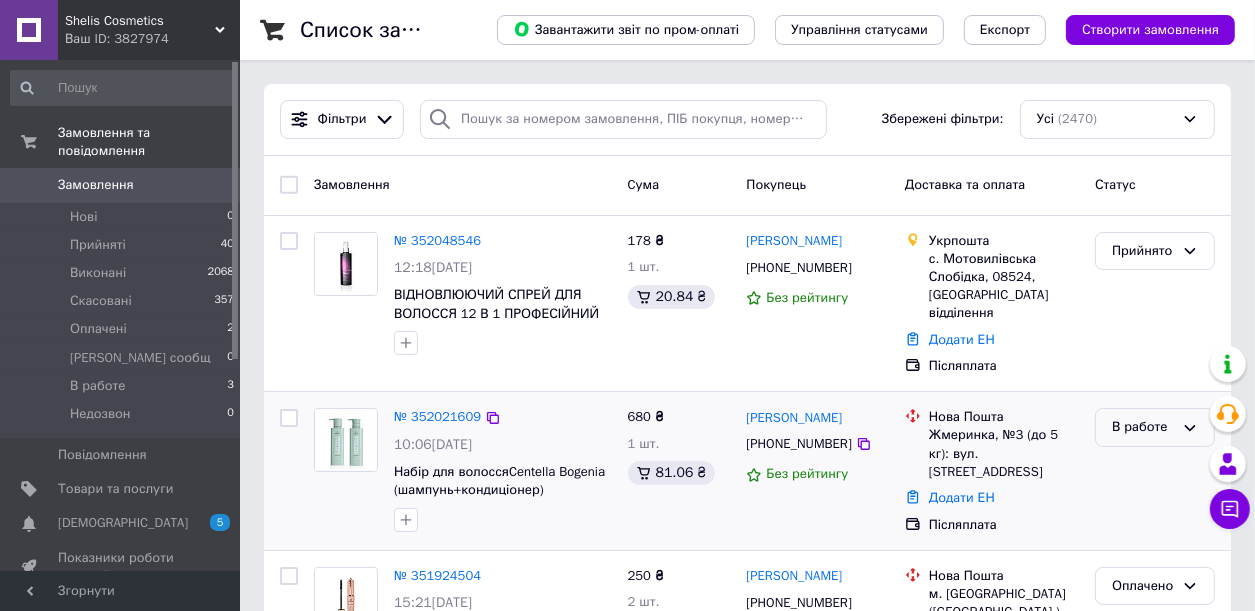 click on "В работе" at bounding box center [1143, 427] 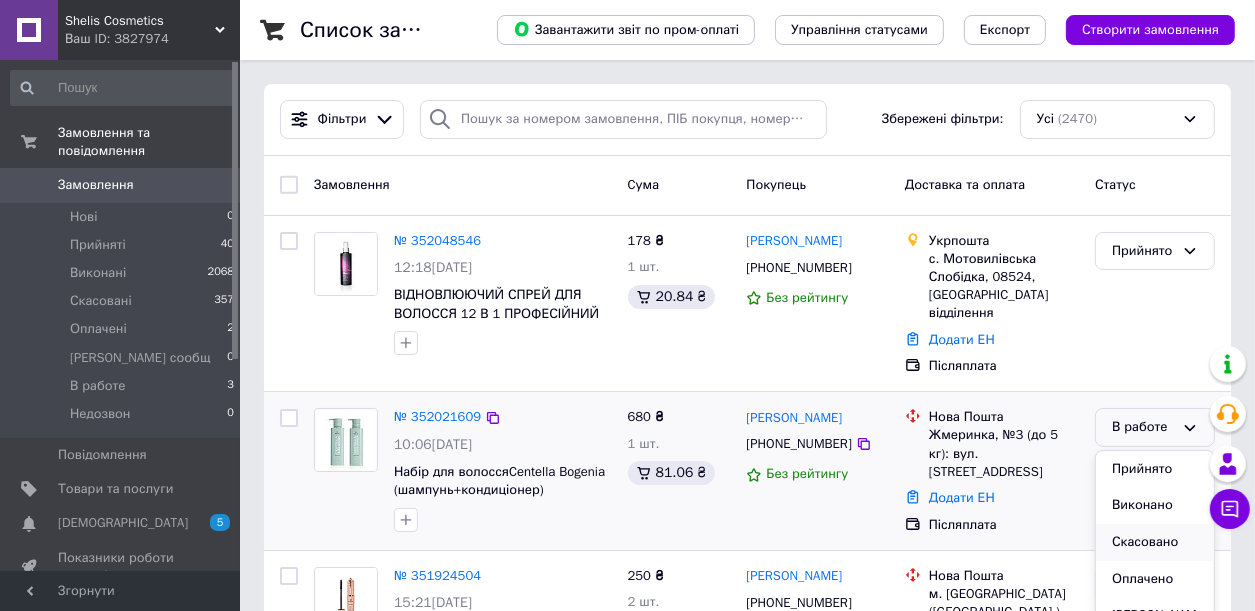 scroll, scrollTop: 73, scrollLeft: 0, axis: vertical 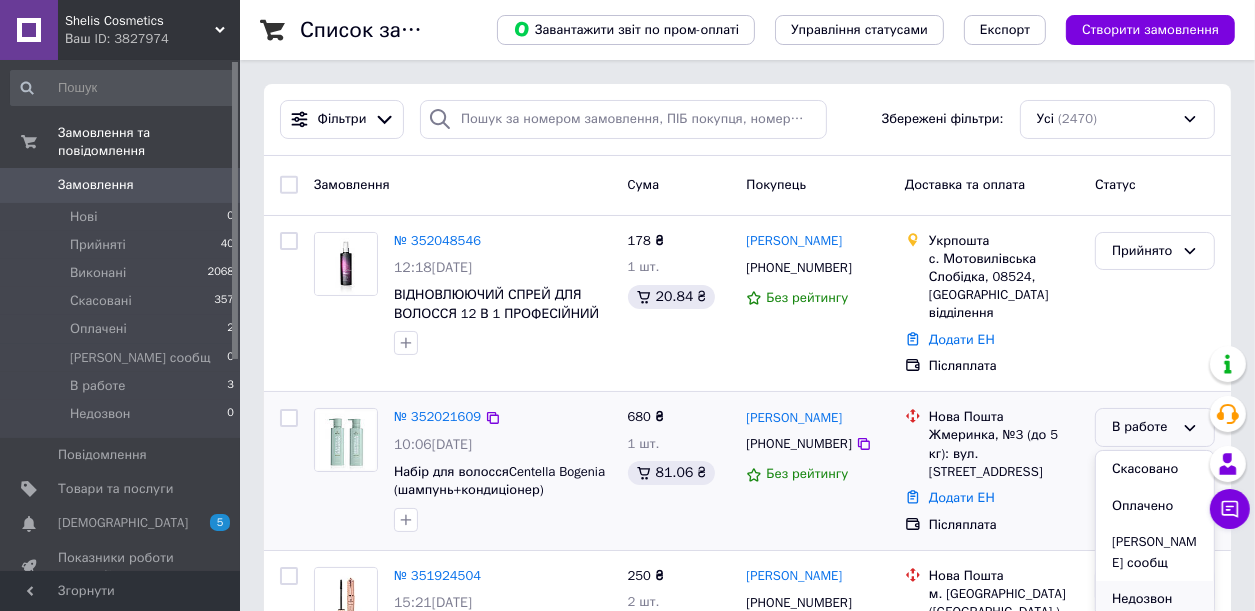 click on "Недозвон" at bounding box center [1155, 599] 